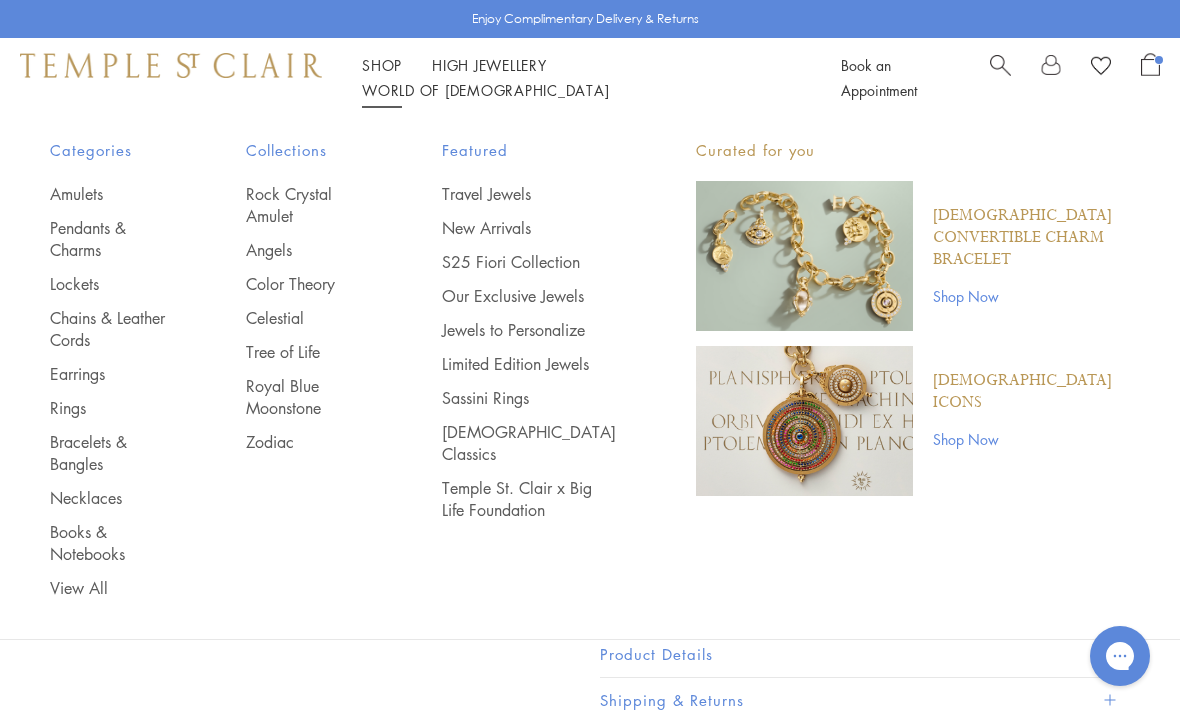 scroll, scrollTop: 0, scrollLeft: 0, axis: both 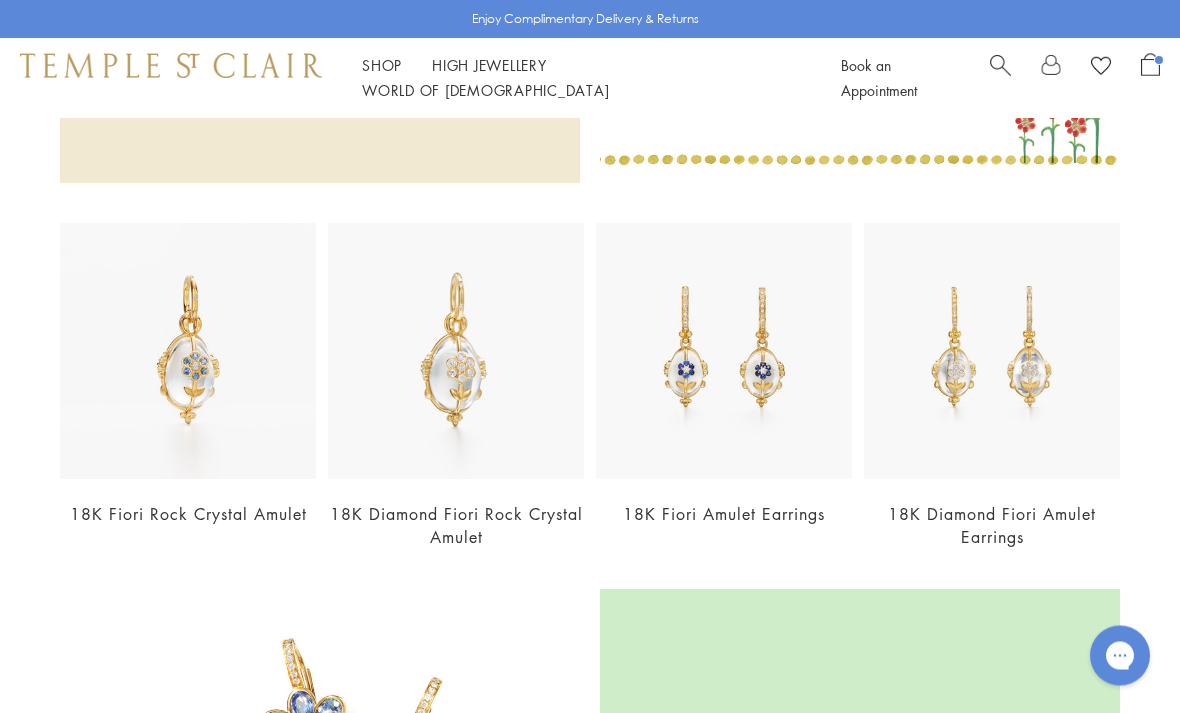 click at bounding box center (456, 352) 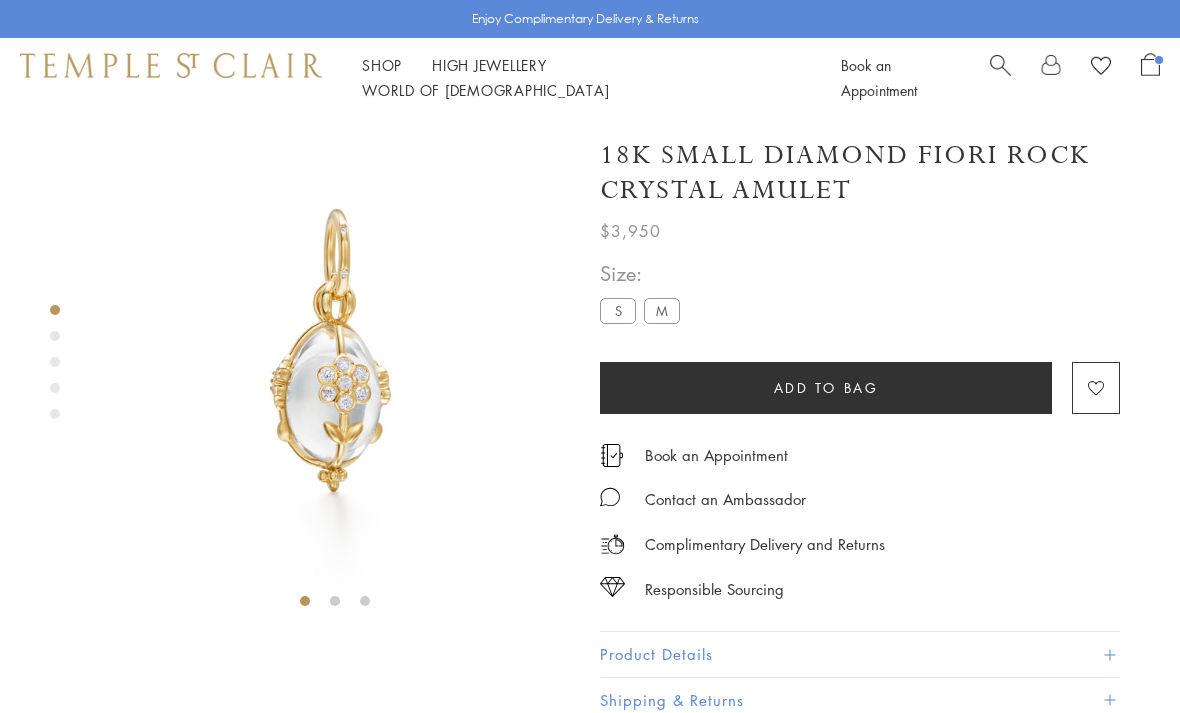 scroll, scrollTop: 97, scrollLeft: 0, axis: vertical 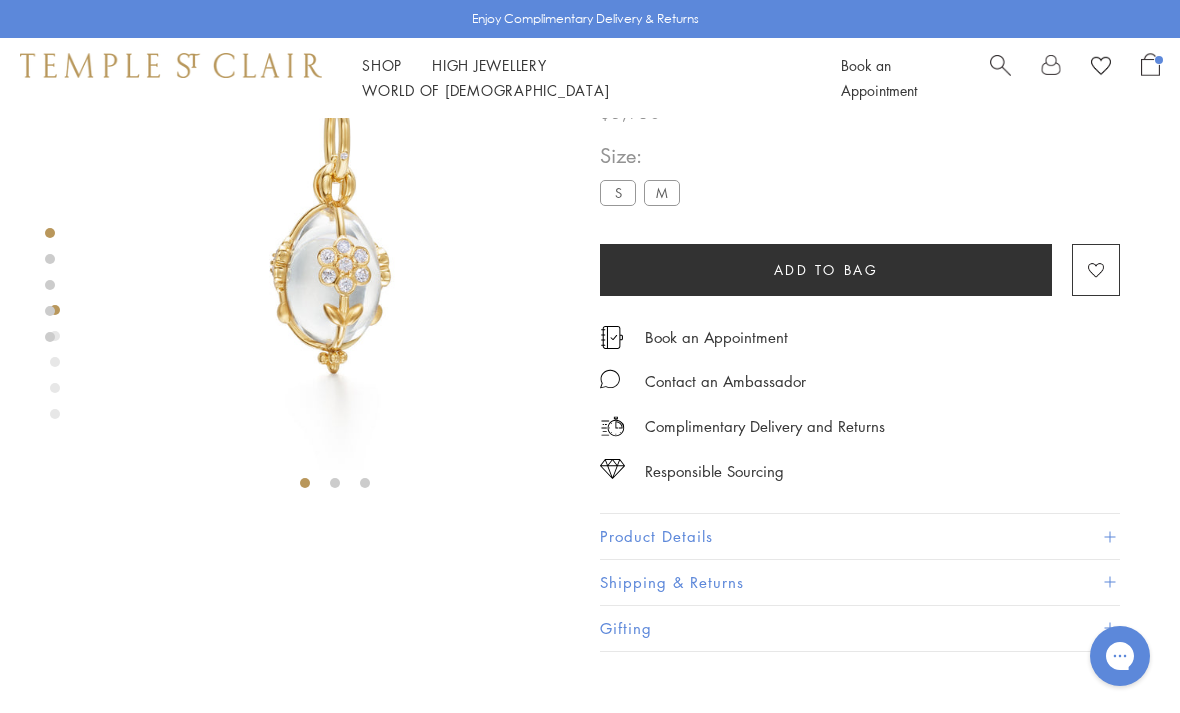 click on "M" at bounding box center [662, 192] 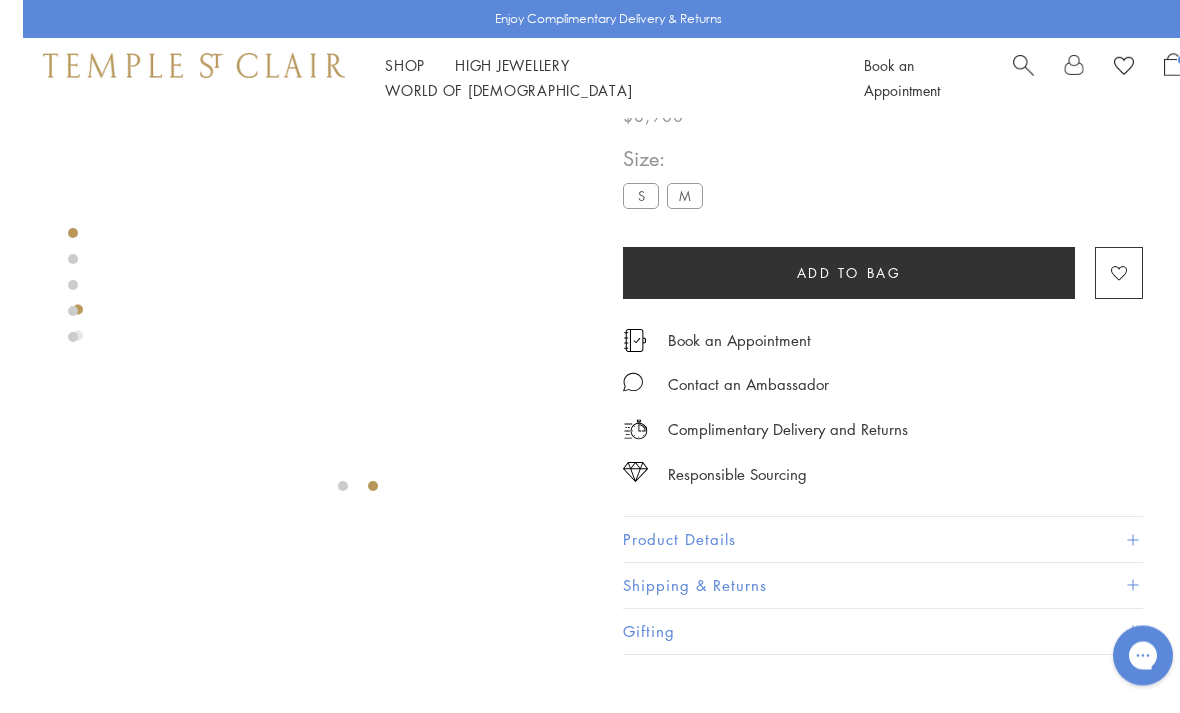 scroll, scrollTop: 0, scrollLeft: 0, axis: both 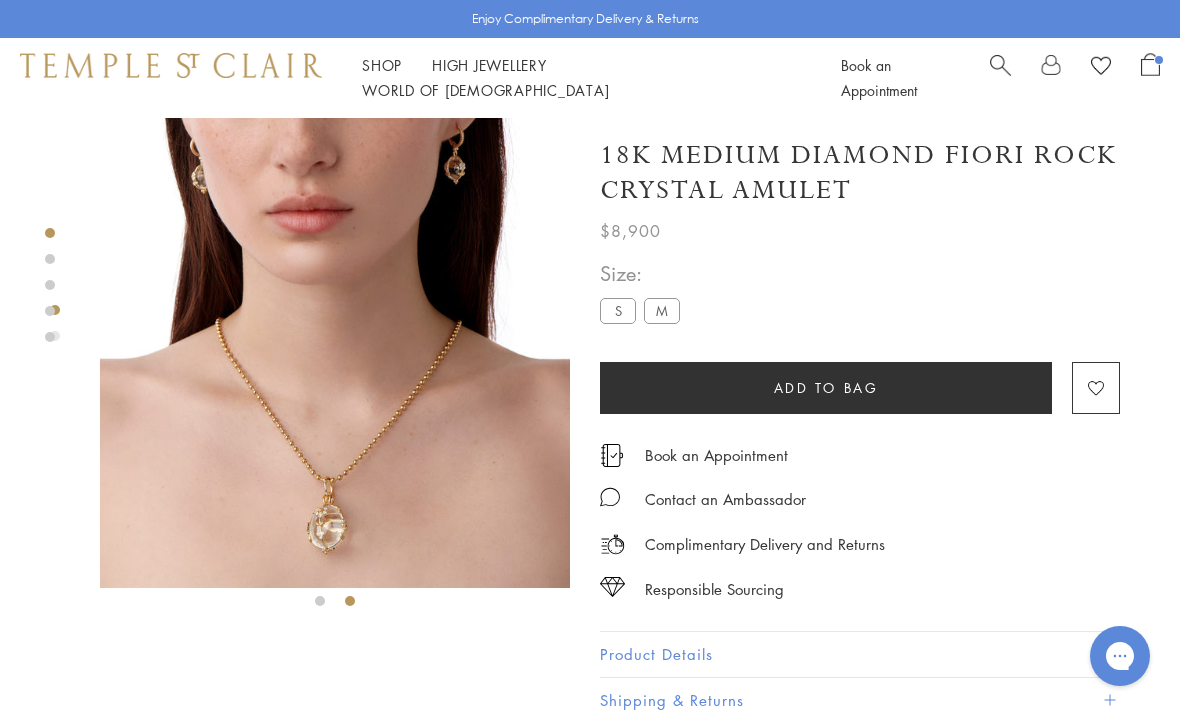 click at bounding box center (1000, 63) 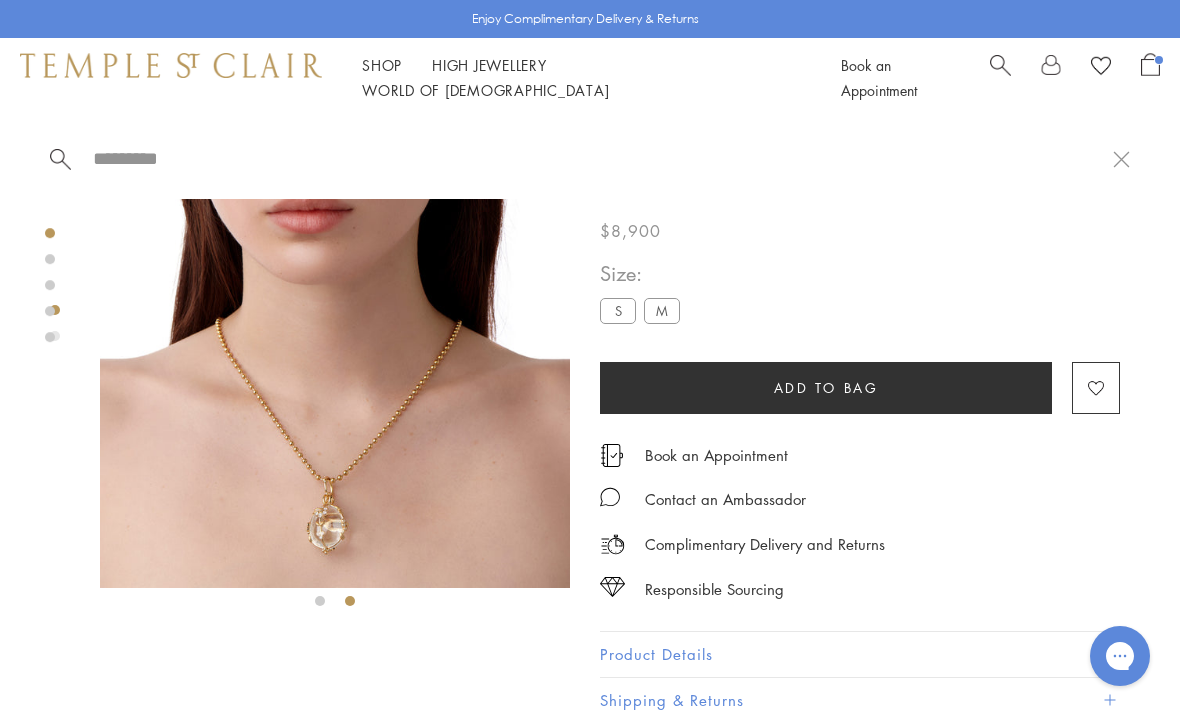 click at bounding box center [602, 158] 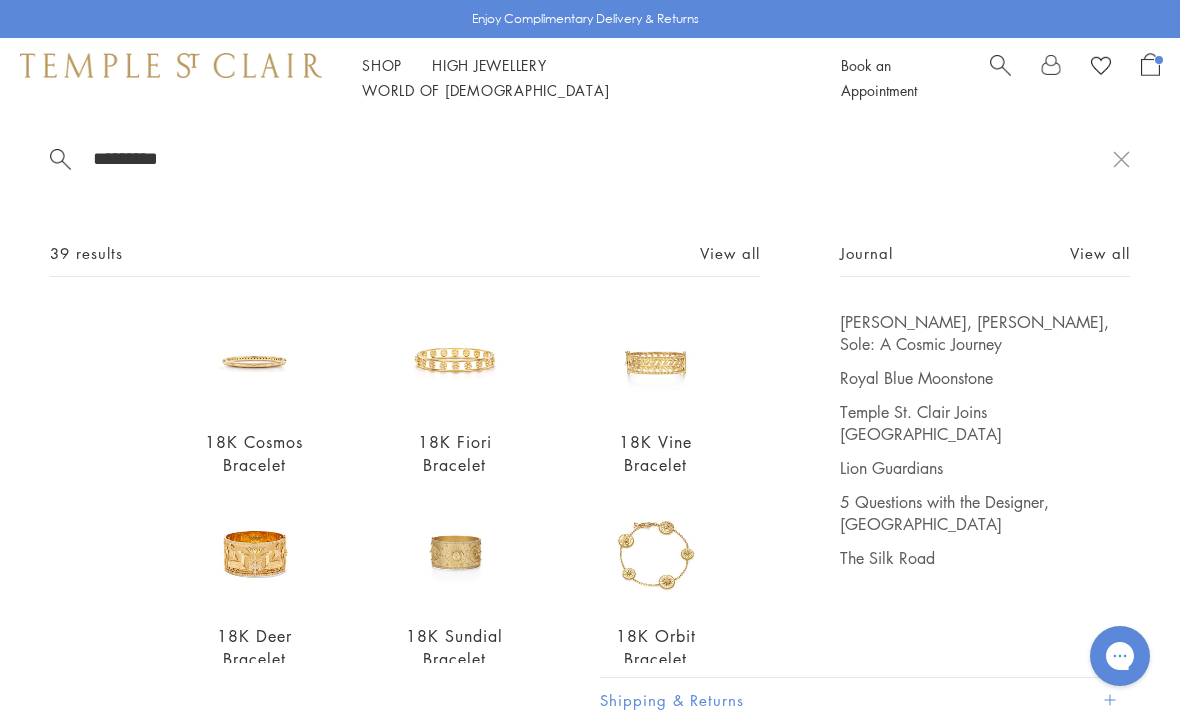 type on "********" 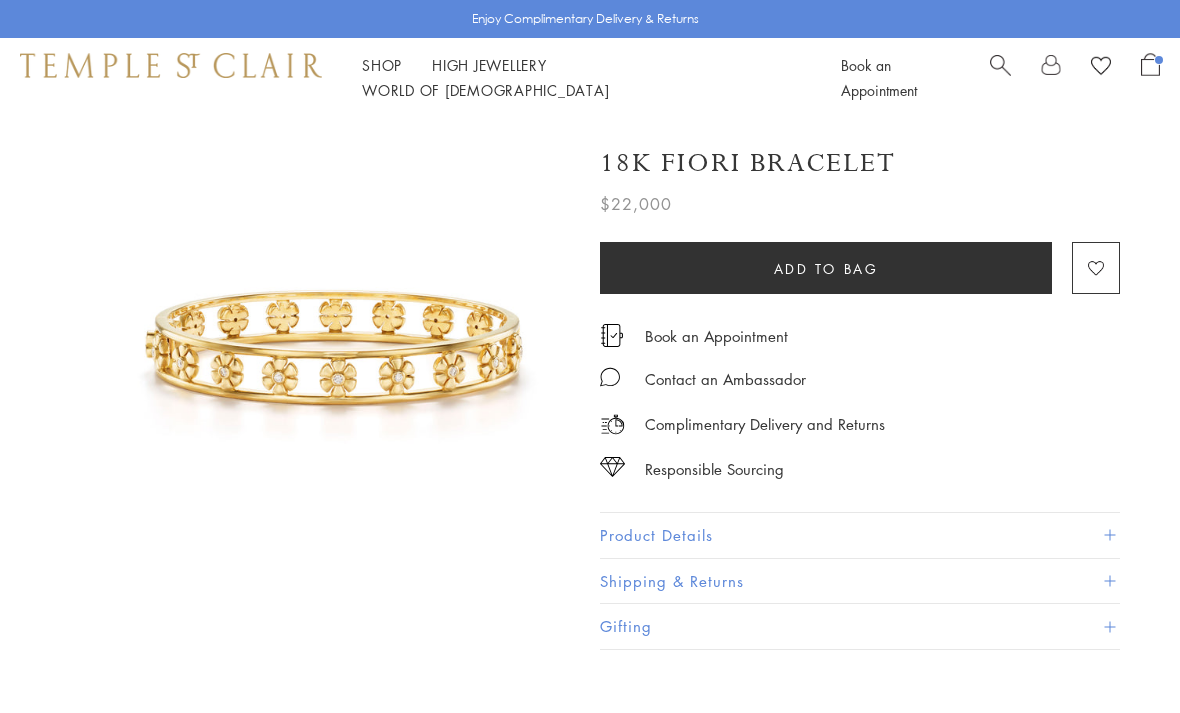 scroll, scrollTop: 0, scrollLeft: 0, axis: both 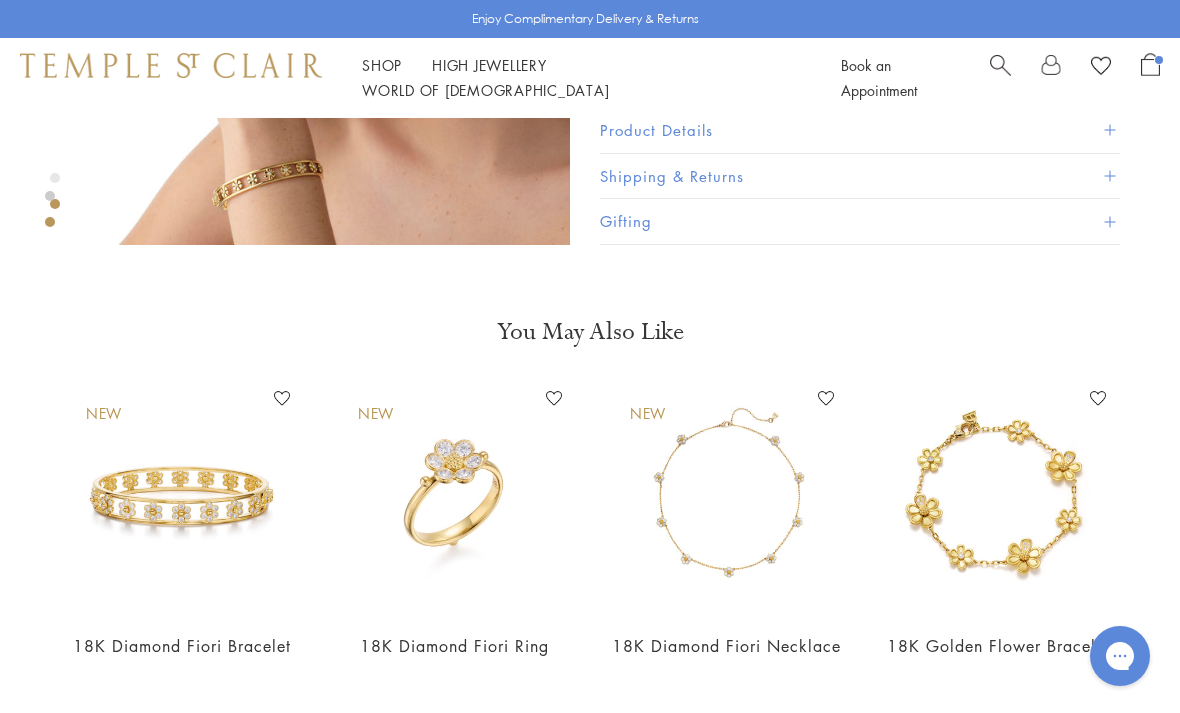 click at bounding box center (182, 499) 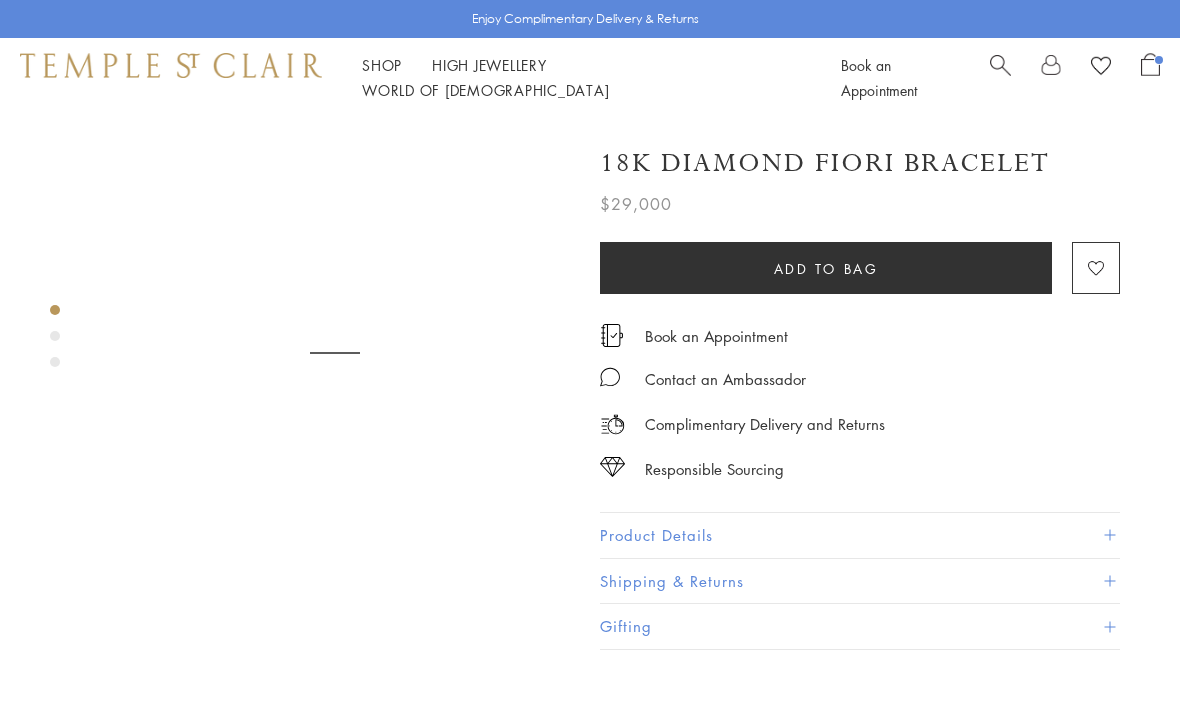 scroll, scrollTop: 0, scrollLeft: 0, axis: both 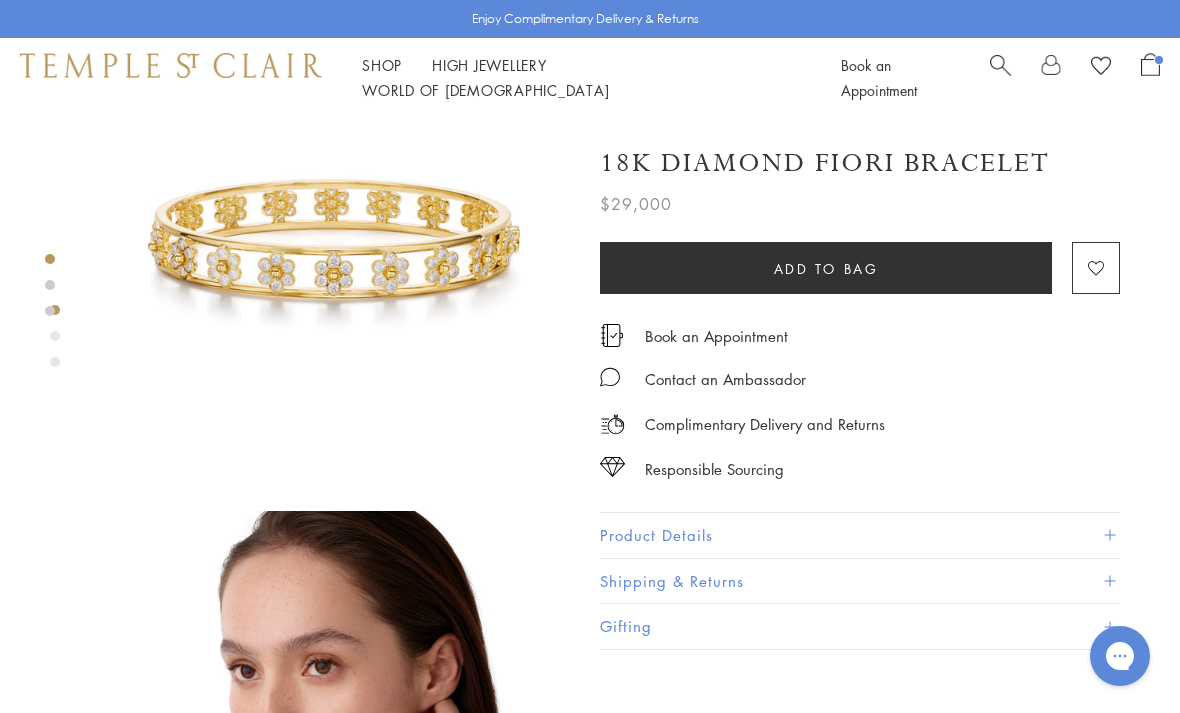click at bounding box center (1000, 63) 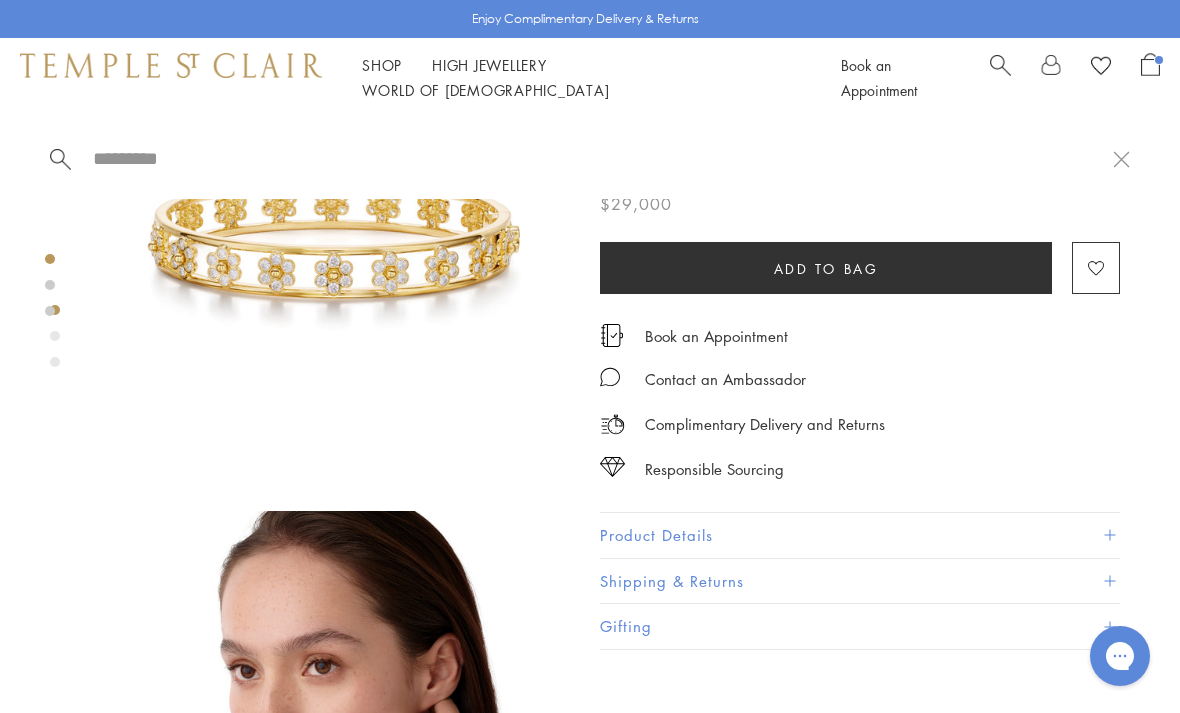 click at bounding box center [602, 158] 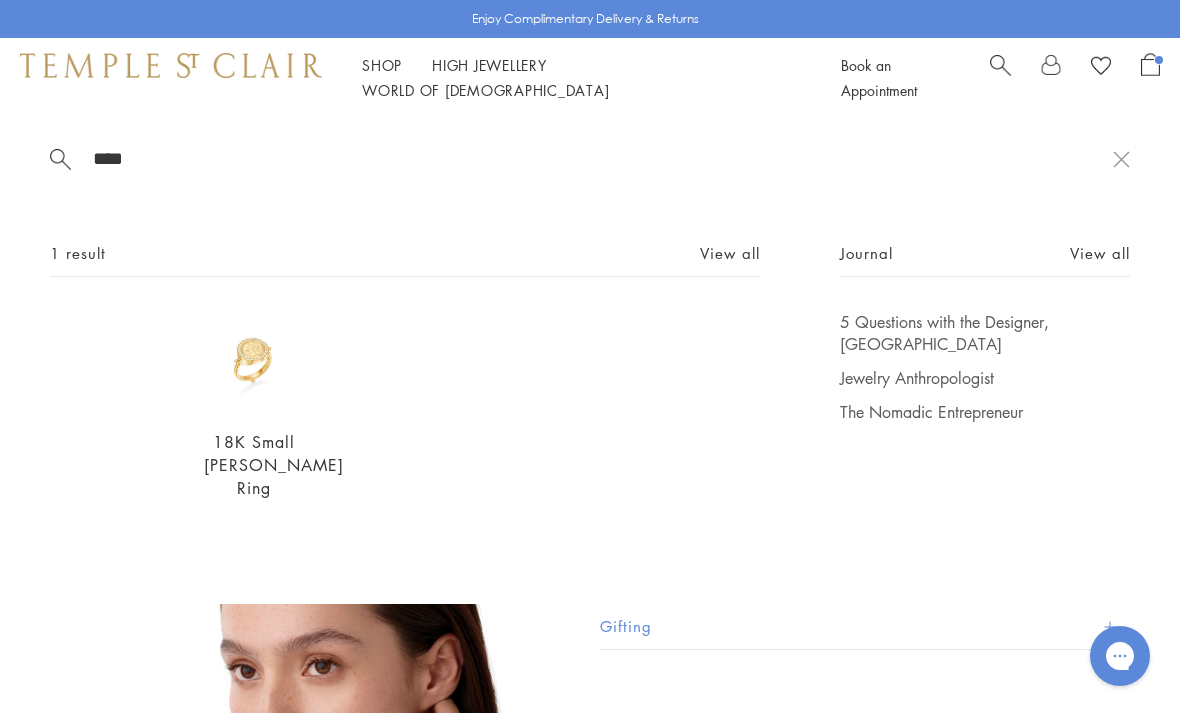 type on "****" 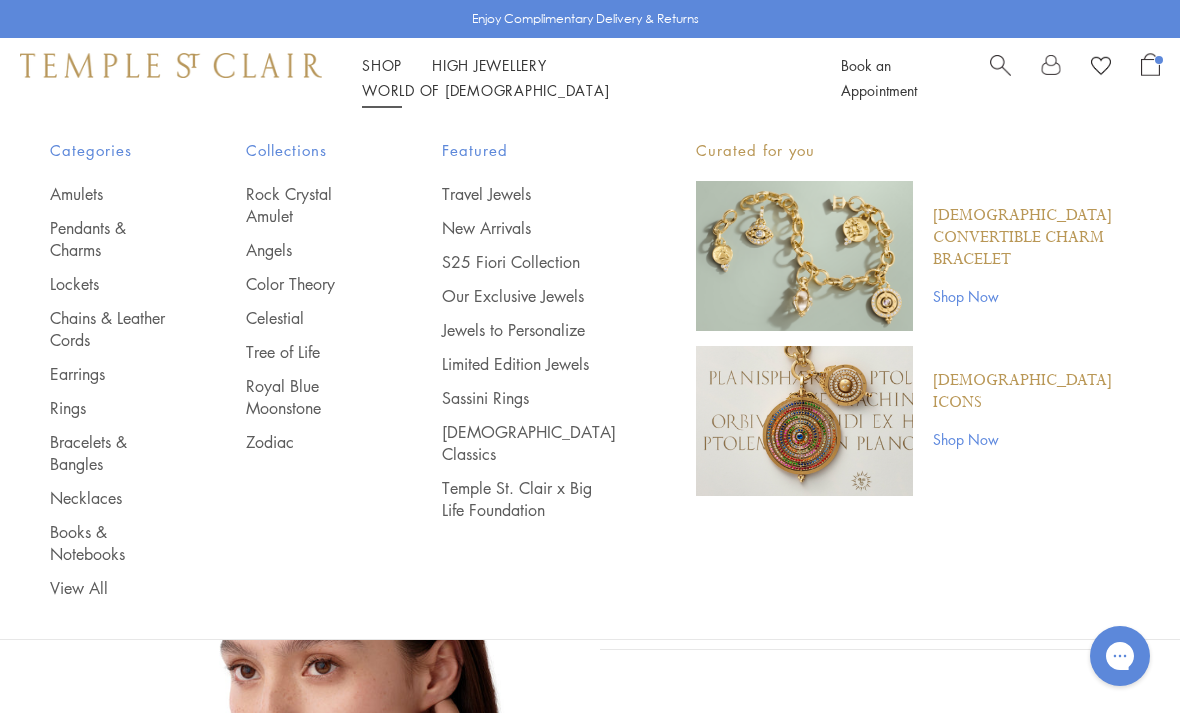scroll, scrollTop: 0, scrollLeft: 0, axis: both 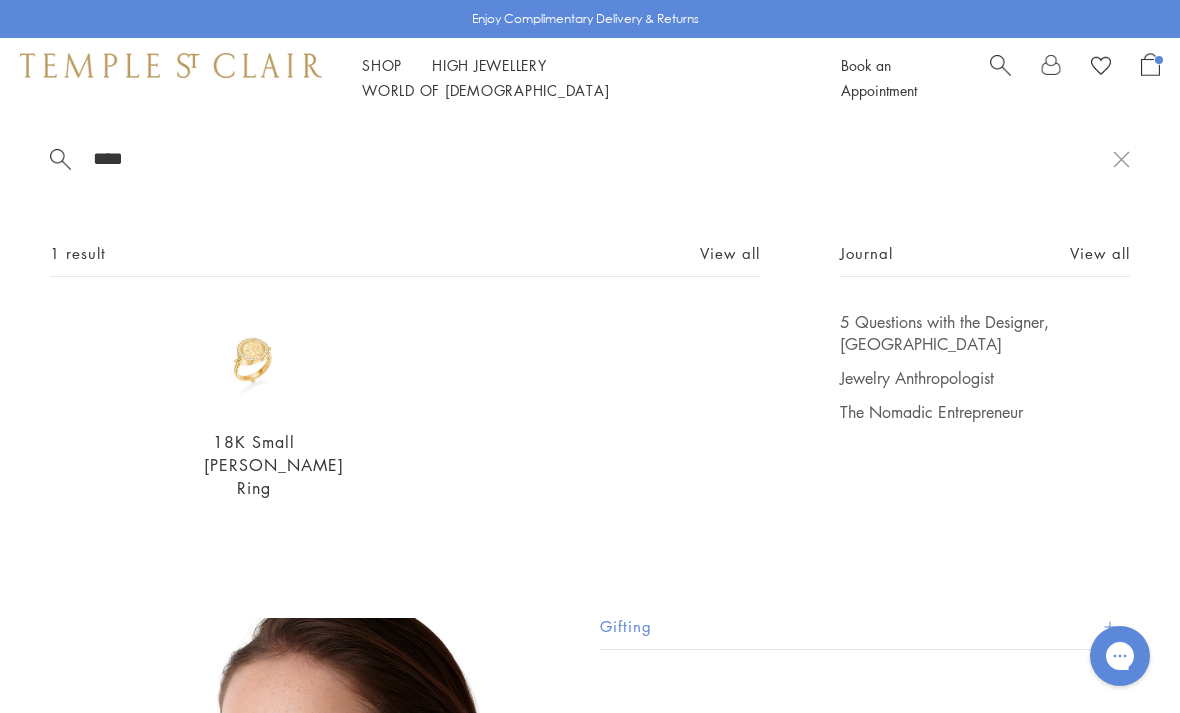 click on "Enjoy Complimentary Delivery & Returns" at bounding box center [590, 19] 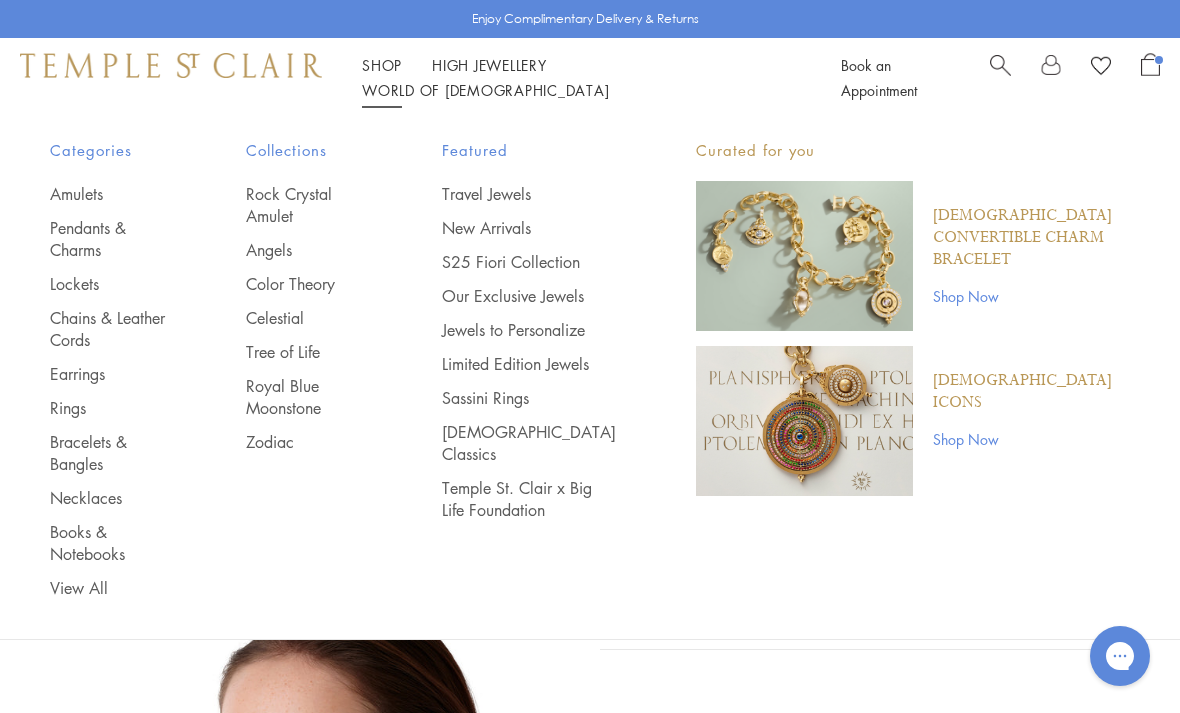 click on "Shop Shop" at bounding box center (382, 65) 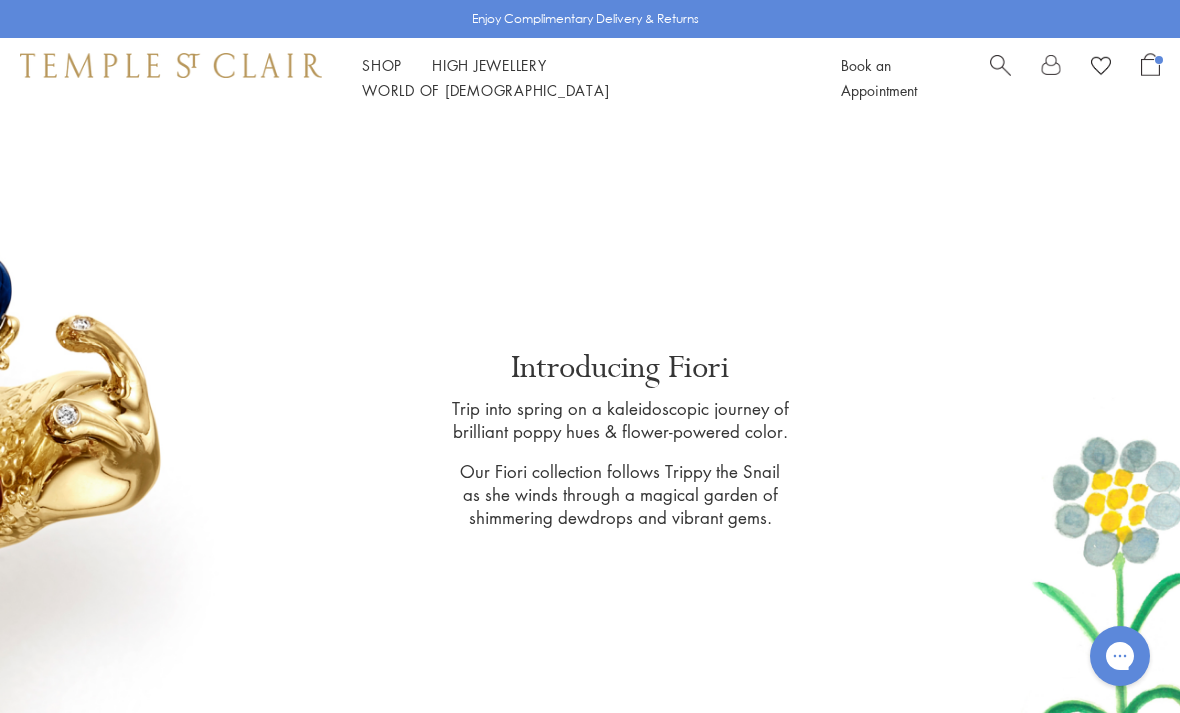 scroll, scrollTop: 0, scrollLeft: 0, axis: both 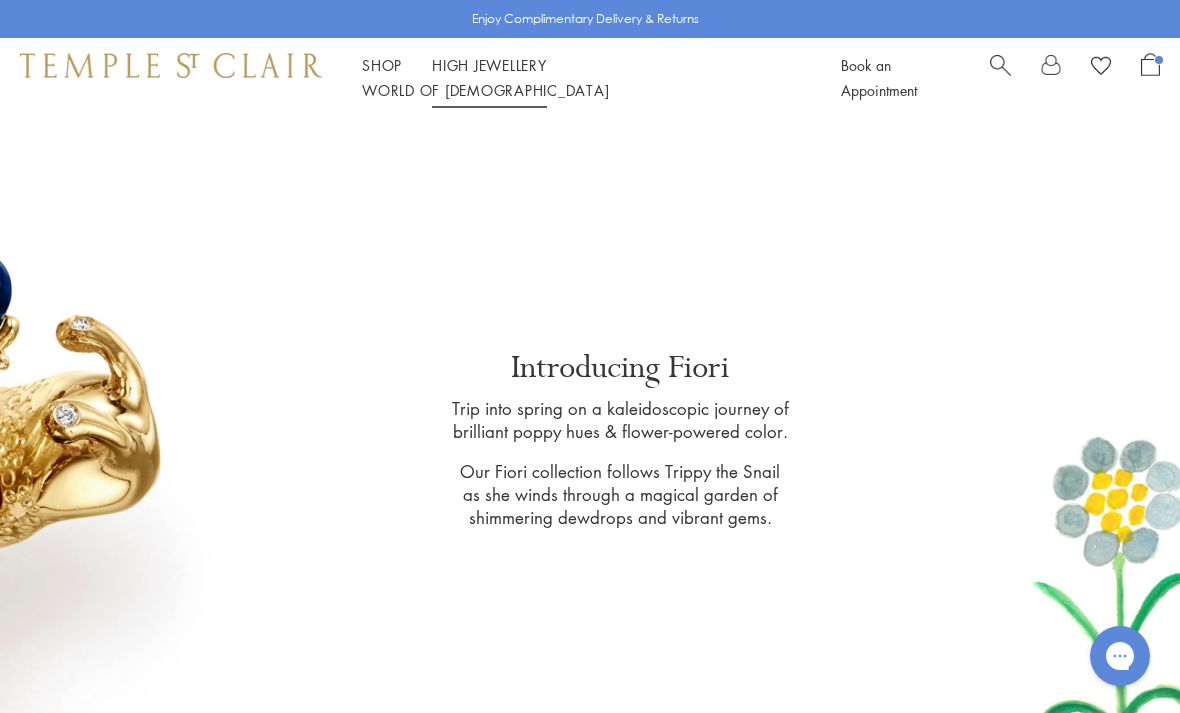 click on "High Jewellery High Jewellery" at bounding box center [489, 65] 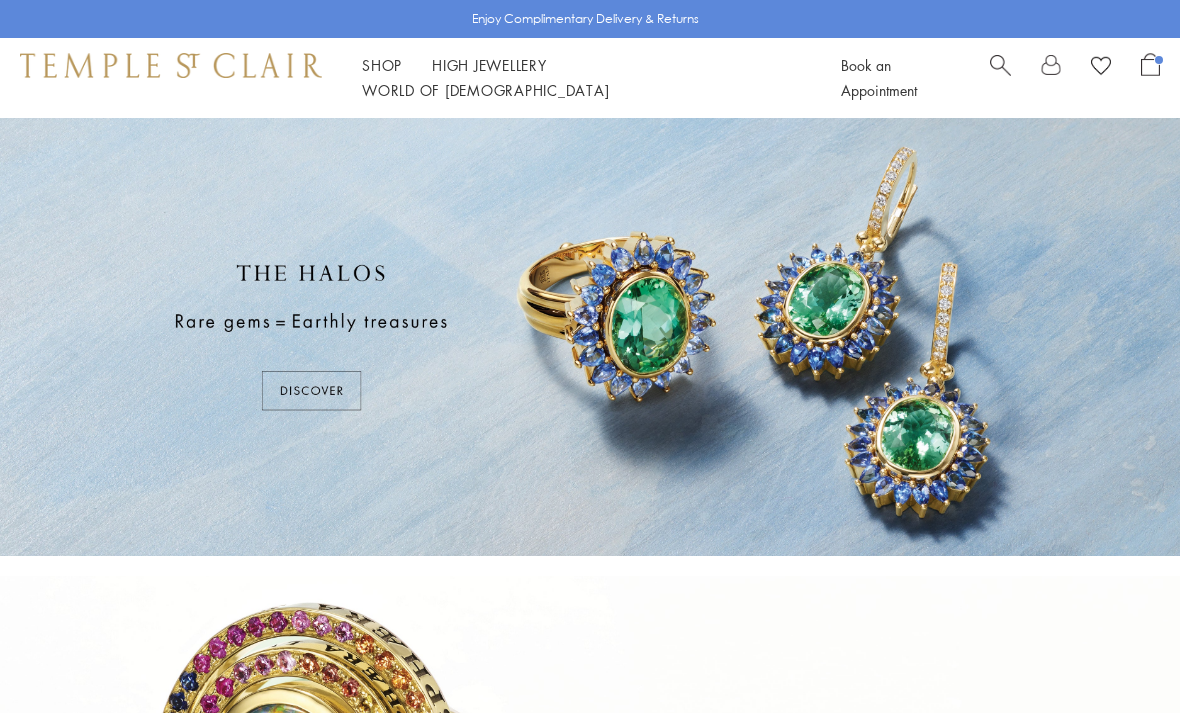 scroll, scrollTop: 0, scrollLeft: 0, axis: both 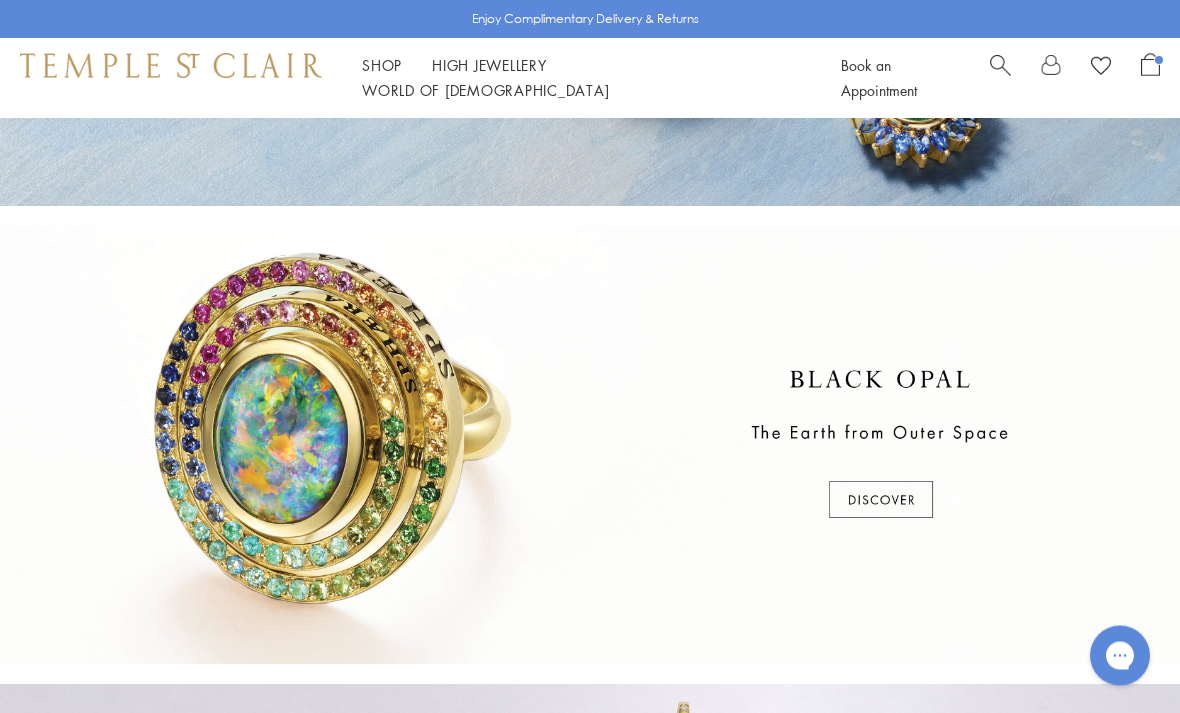 click at bounding box center [590, 446] 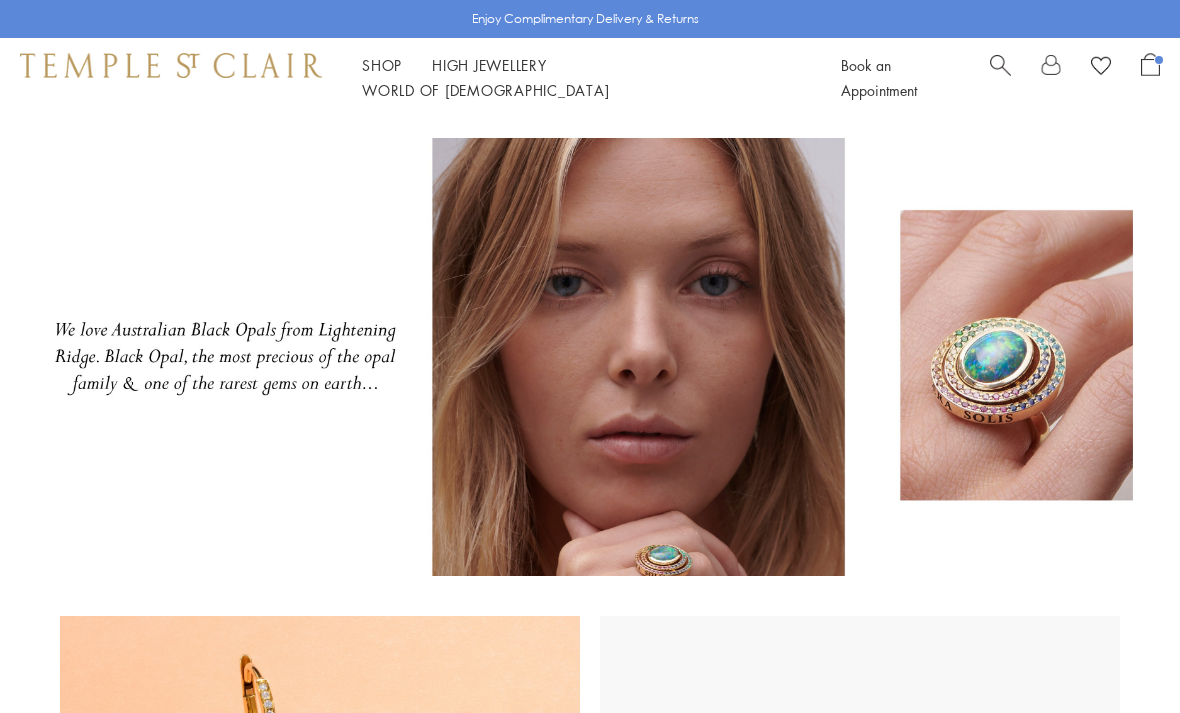 scroll, scrollTop: 0, scrollLeft: 0, axis: both 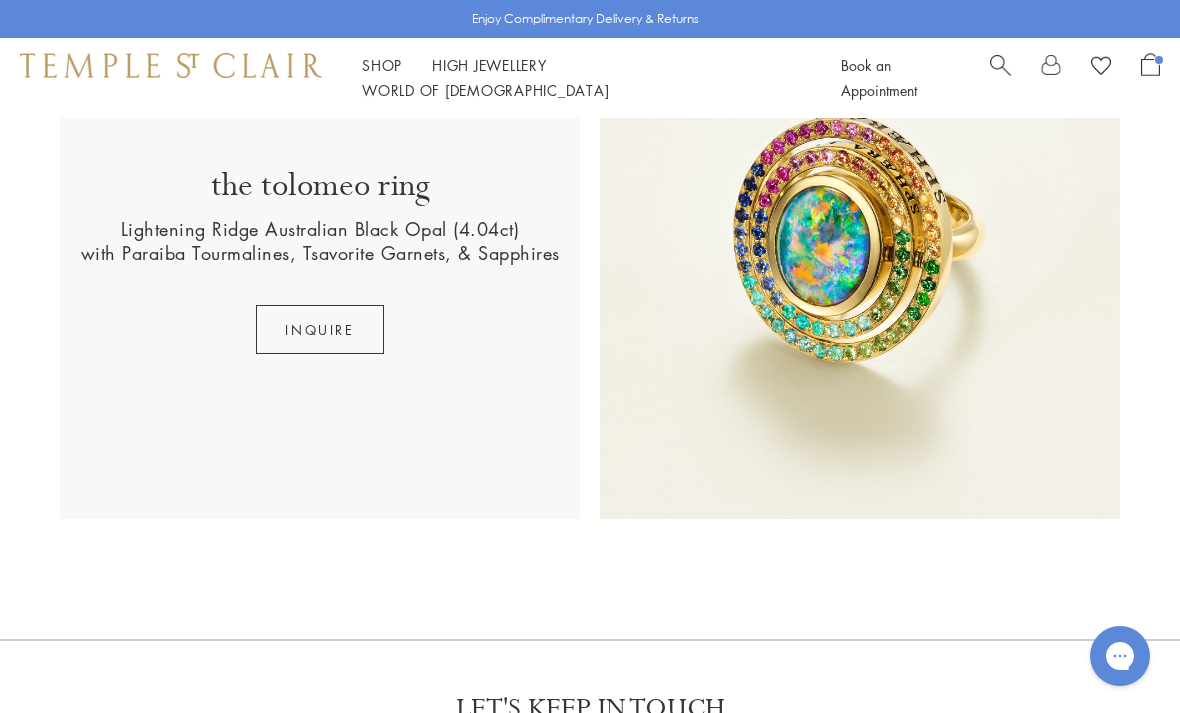 click at bounding box center [860, 259] 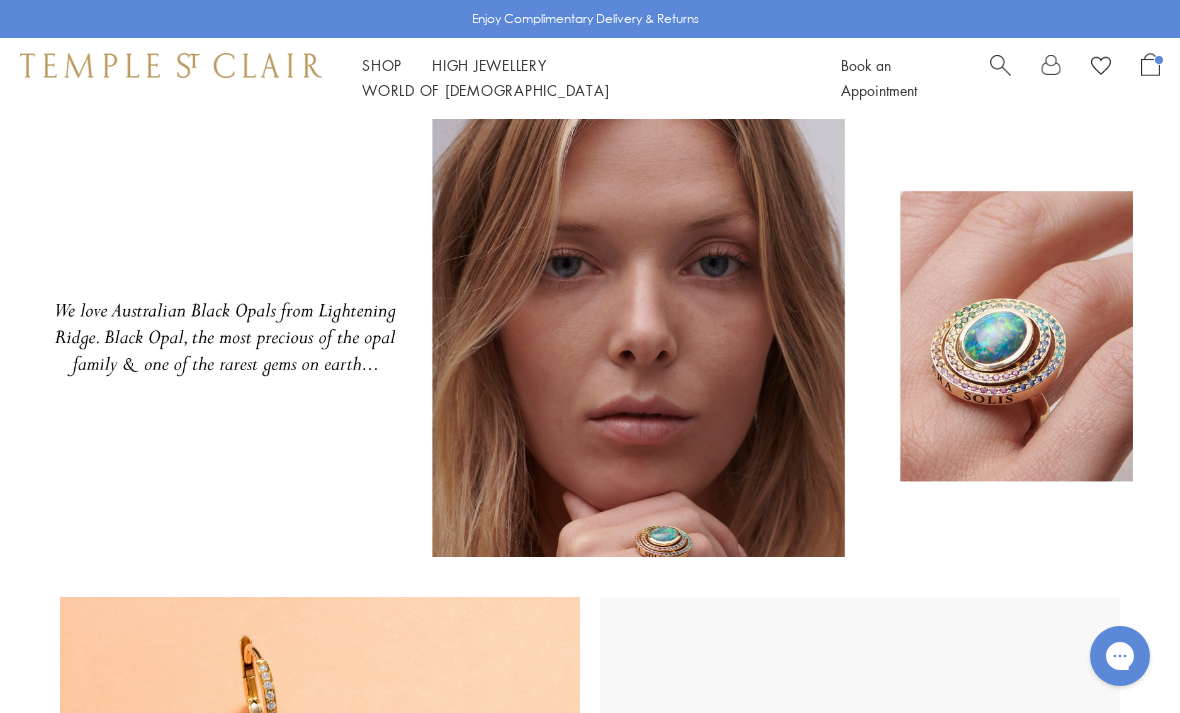 scroll, scrollTop: 21, scrollLeft: 0, axis: vertical 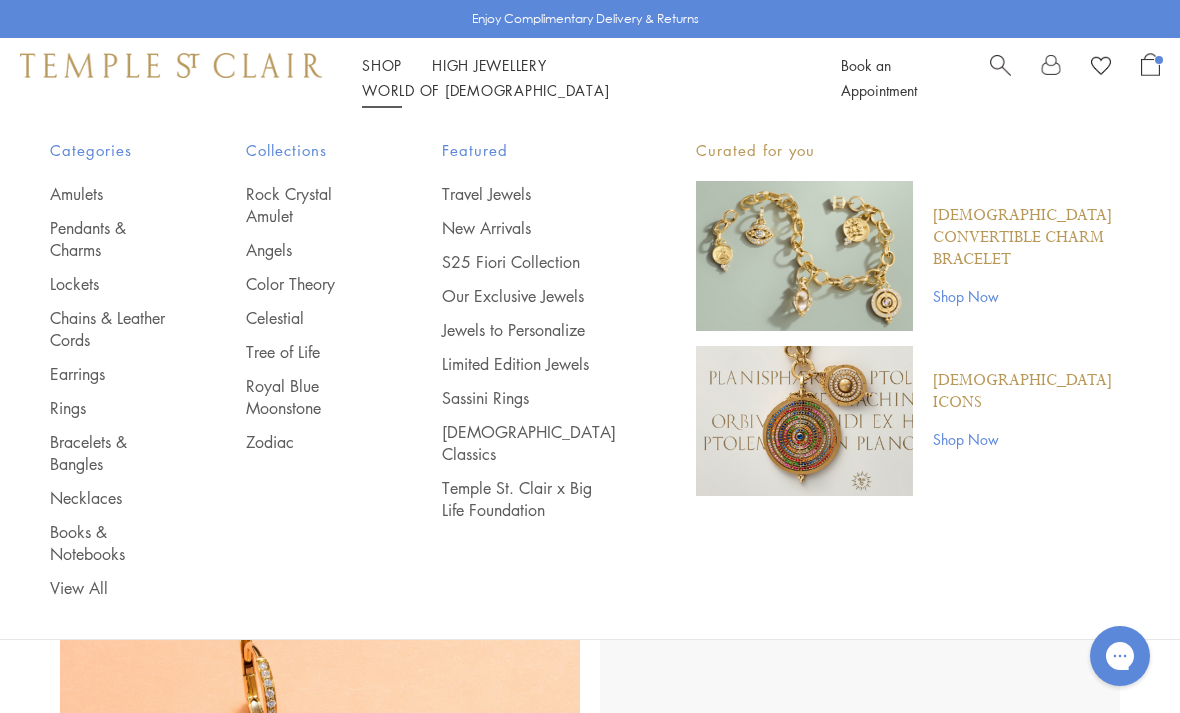 click on "S25 Fiori Collection" at bounding box center [529, 262] 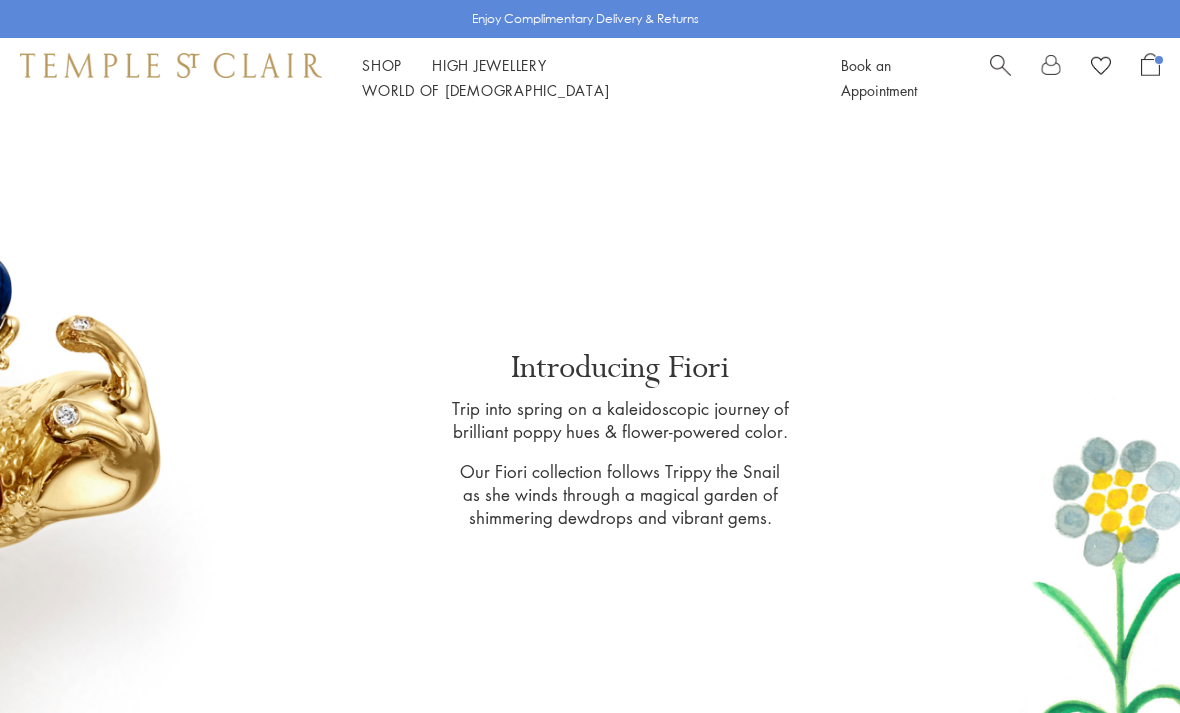 scroll, scrollTop: 0, scrollLeft: 0, axis: both 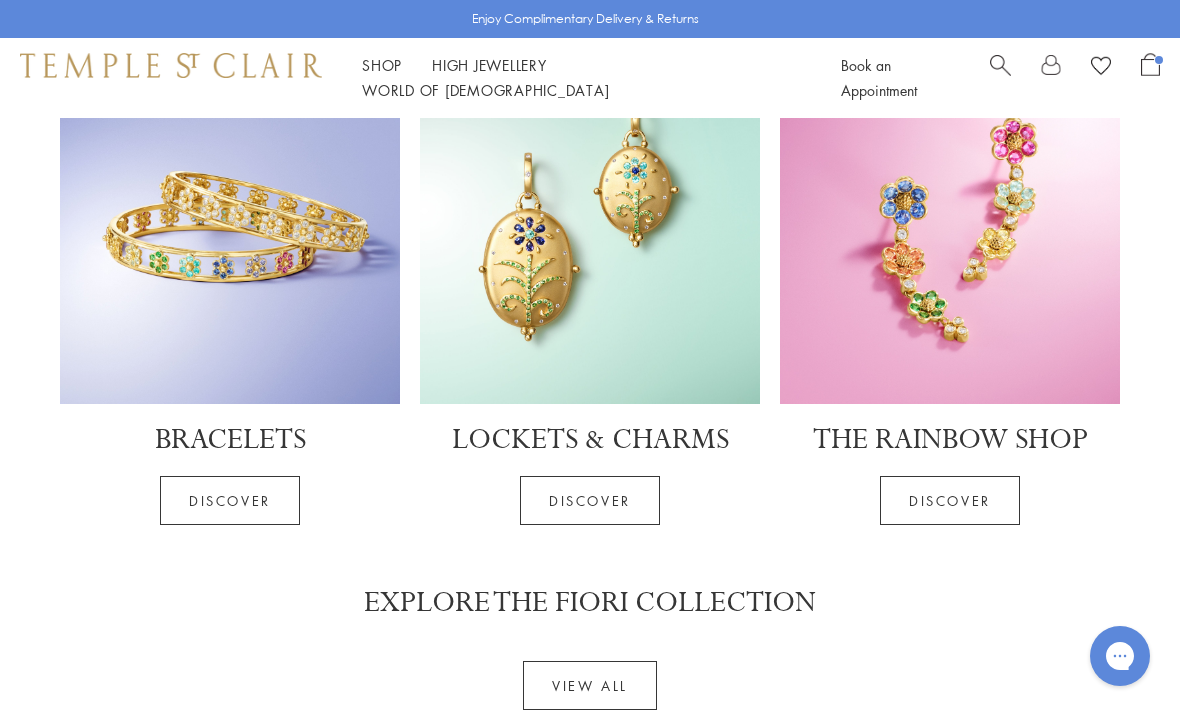 click on "Discover" at bounding box center (230, 500) 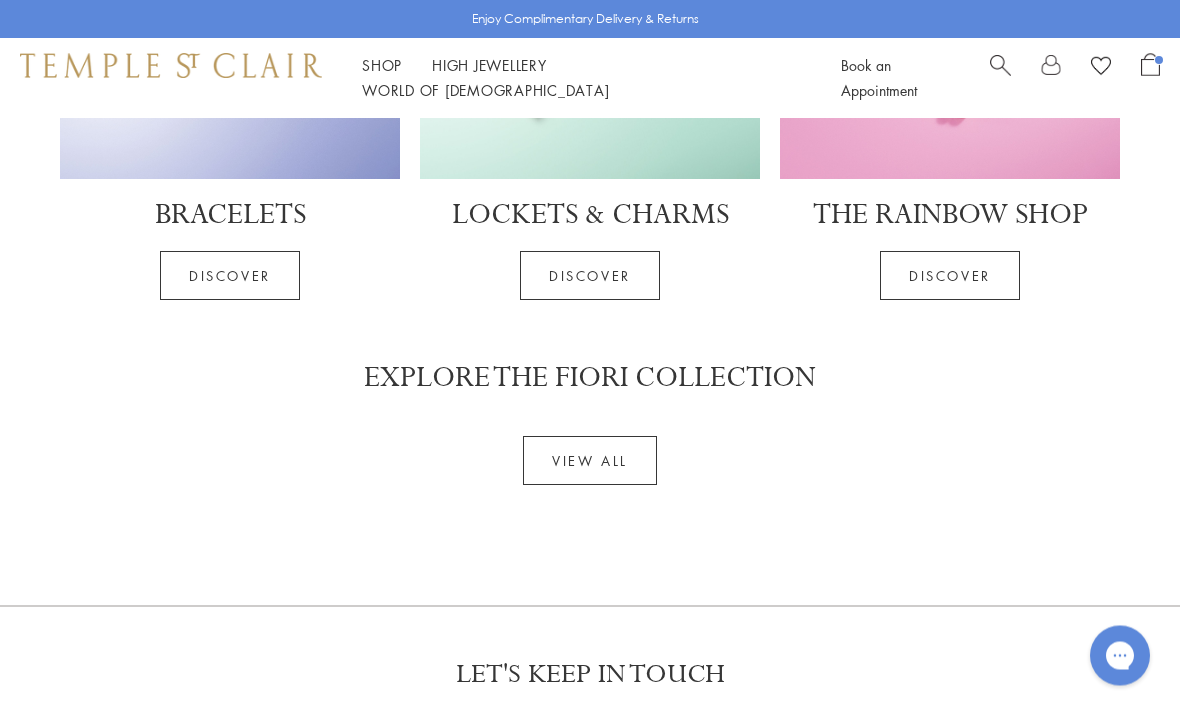 scroll, scrollTop: 4789, scrollLeft: 0, axis: vertical 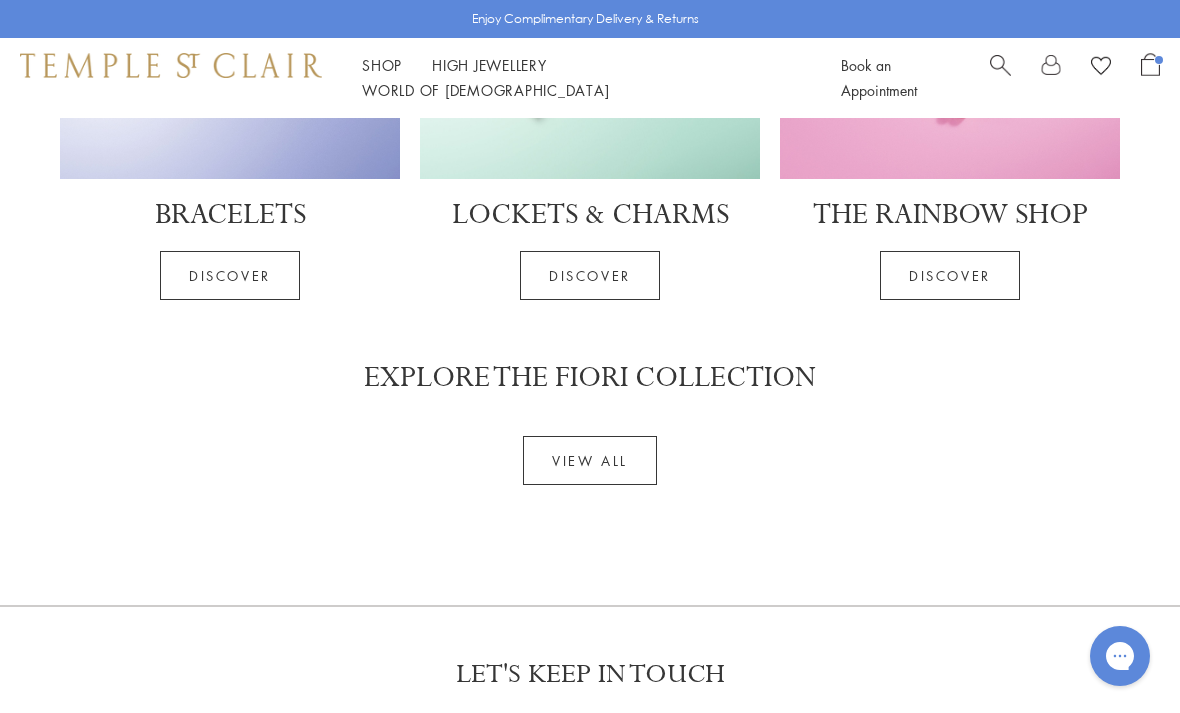 click on "VIEW ALL" at bounding box center [590, 460] 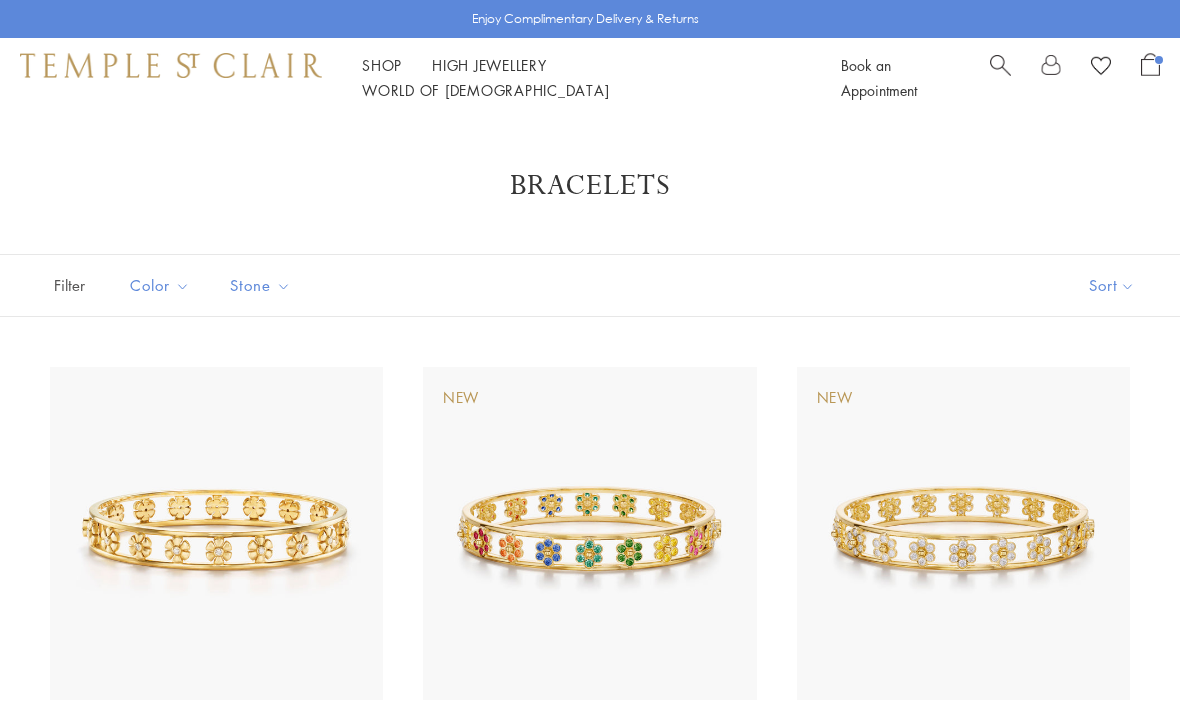 scroll, scrollTop: 0, scrollLeft: 0, axis: both 